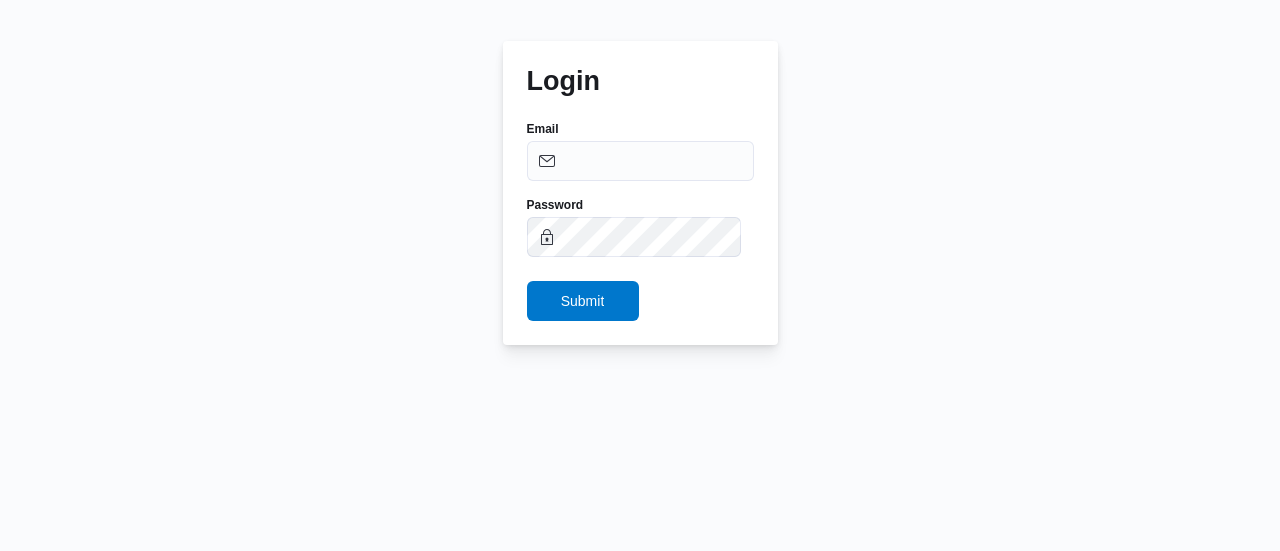 scroll, scrollTop: 0, scrollLeft: 0, axis: both 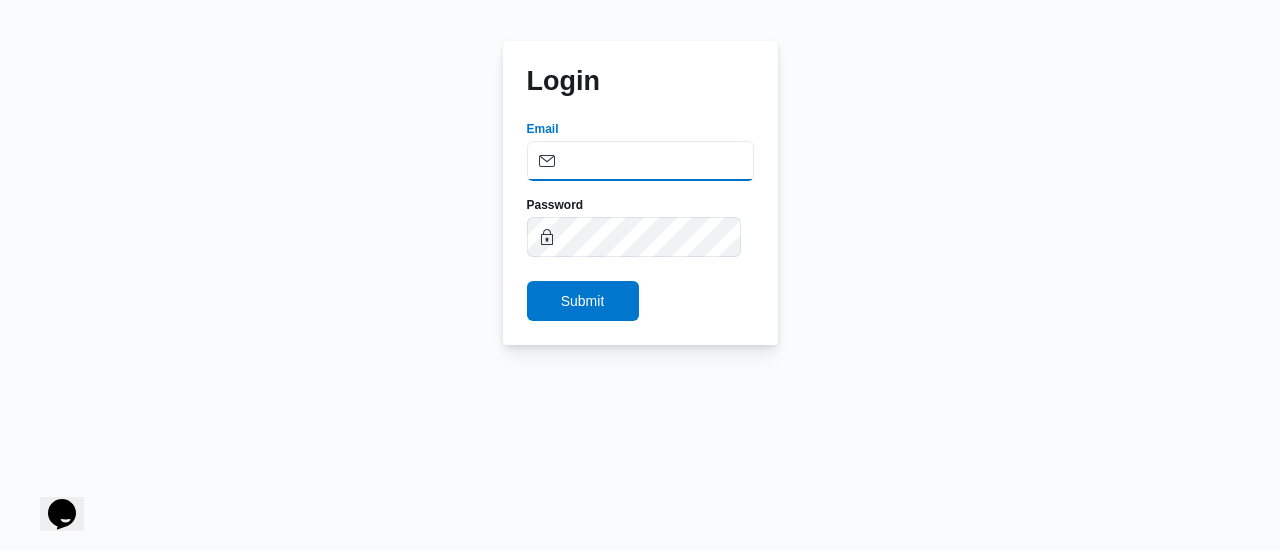 click on "Email" at bounding box center [640, 161] 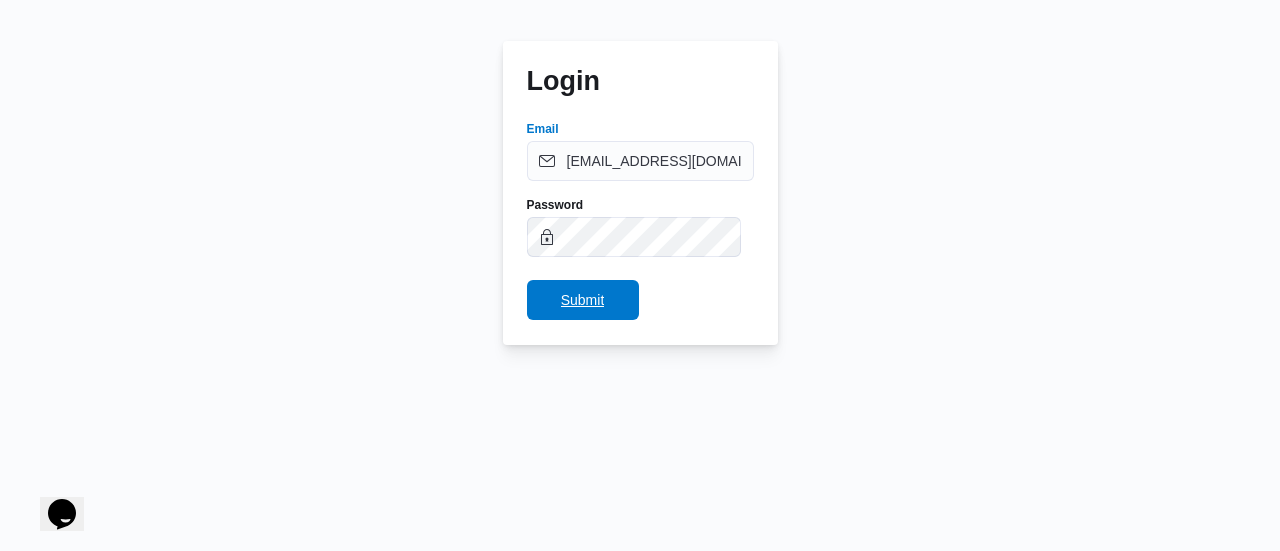 click on "Submit" at bounding box center [583, 300] 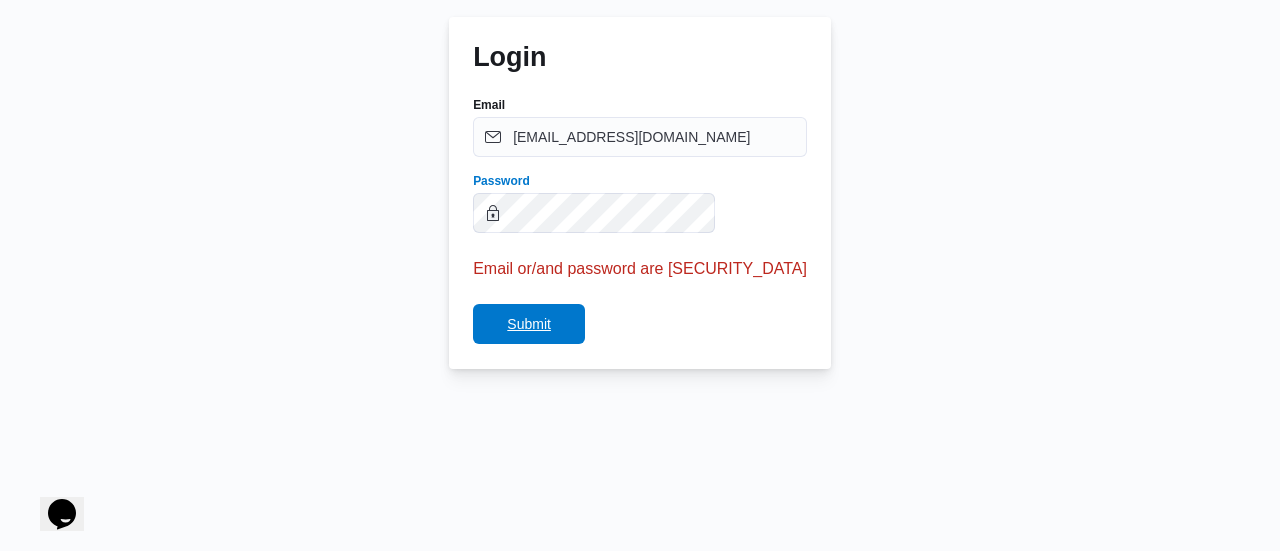click on "Submit" at bounding box center (529, 324) 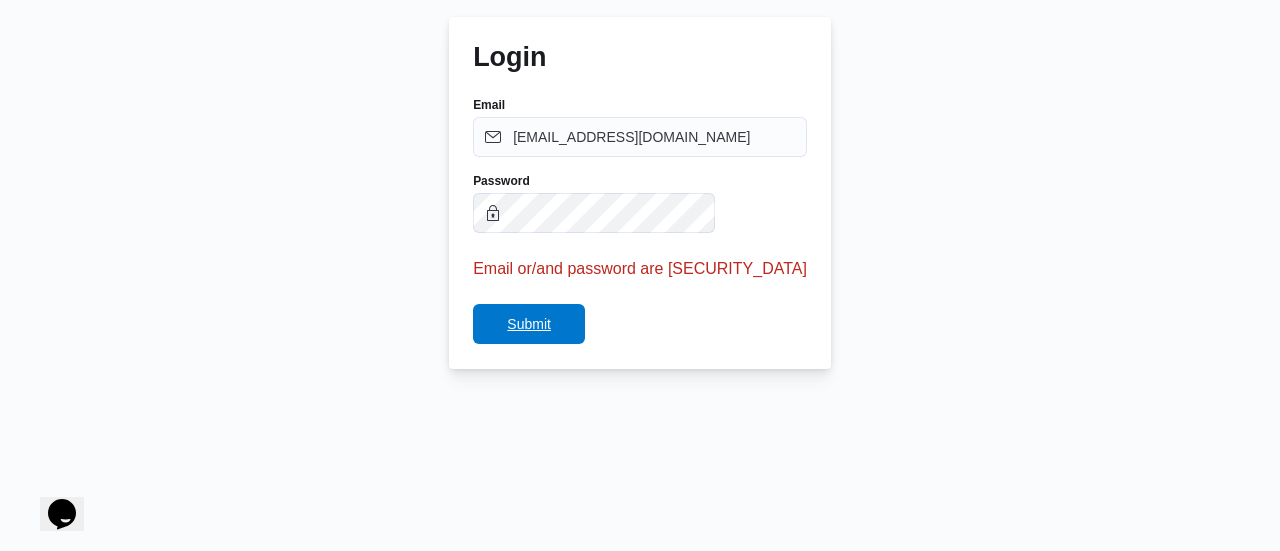 click on "Submit" at bounding box center (529, 324) 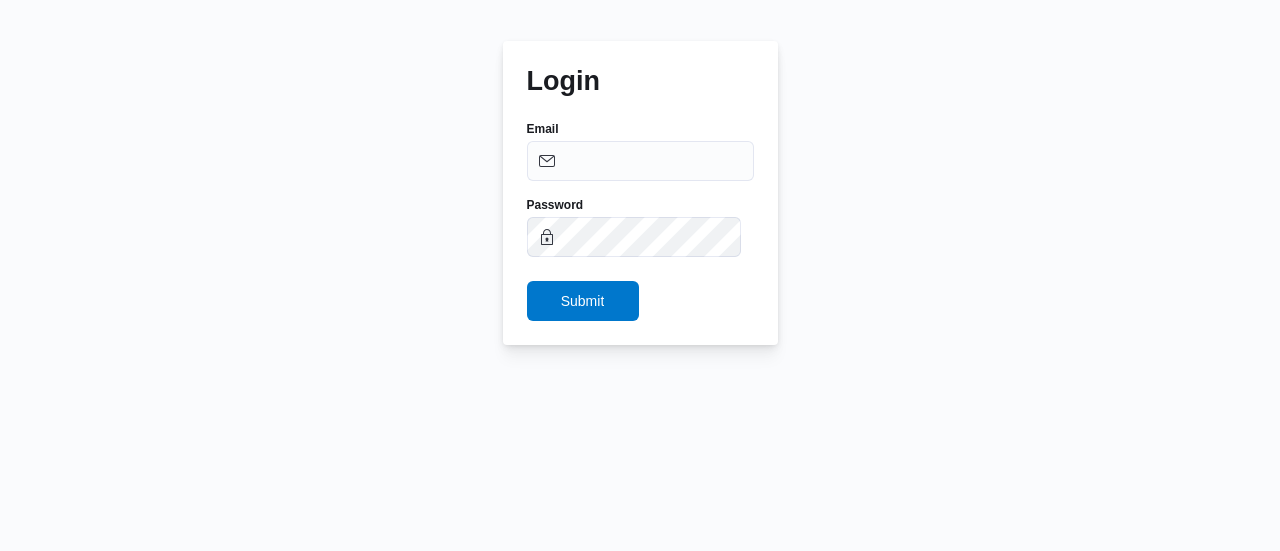 scroll, scrollTop: 0, scrollLeft: 0, axis: both 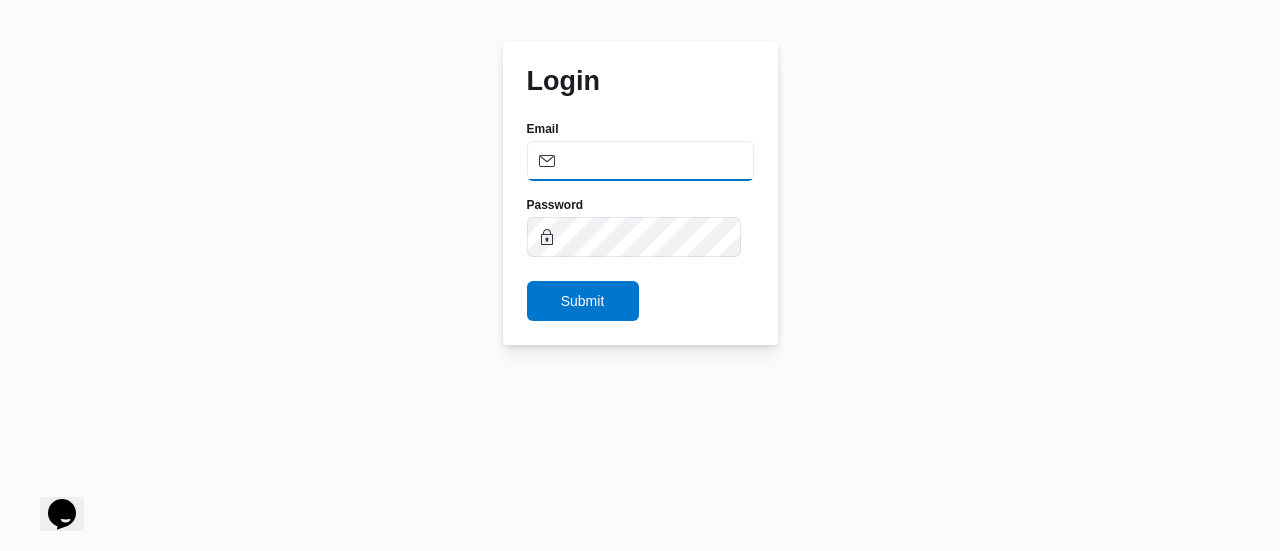 click on "Email" at bounding box center (640, 161) 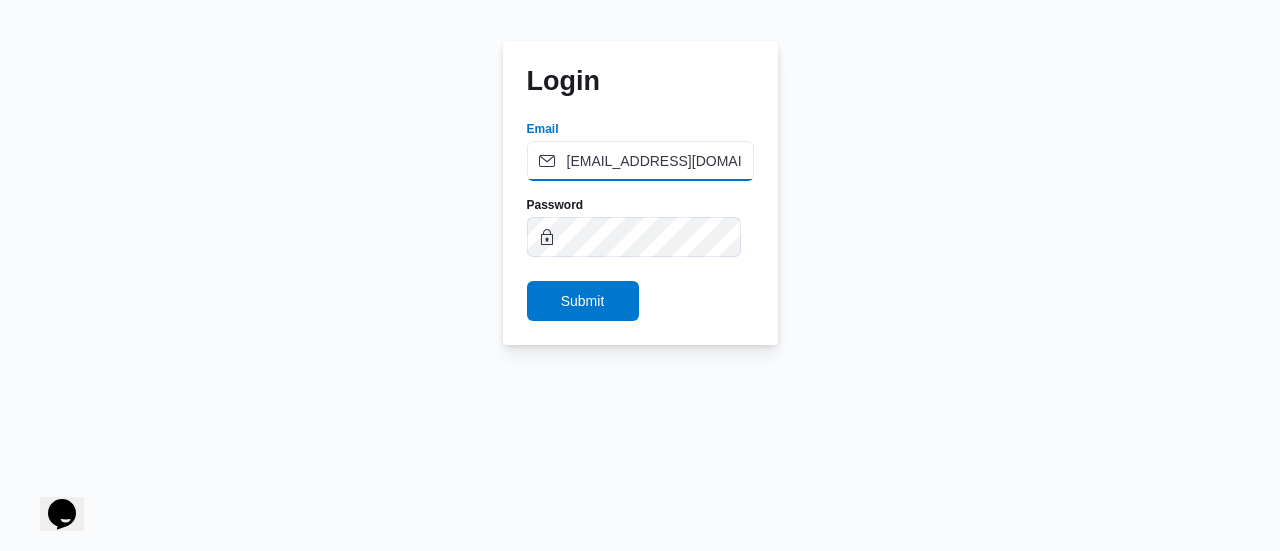 type on "[EMAIL_ADDRESS][DOMAIN_NAME]" 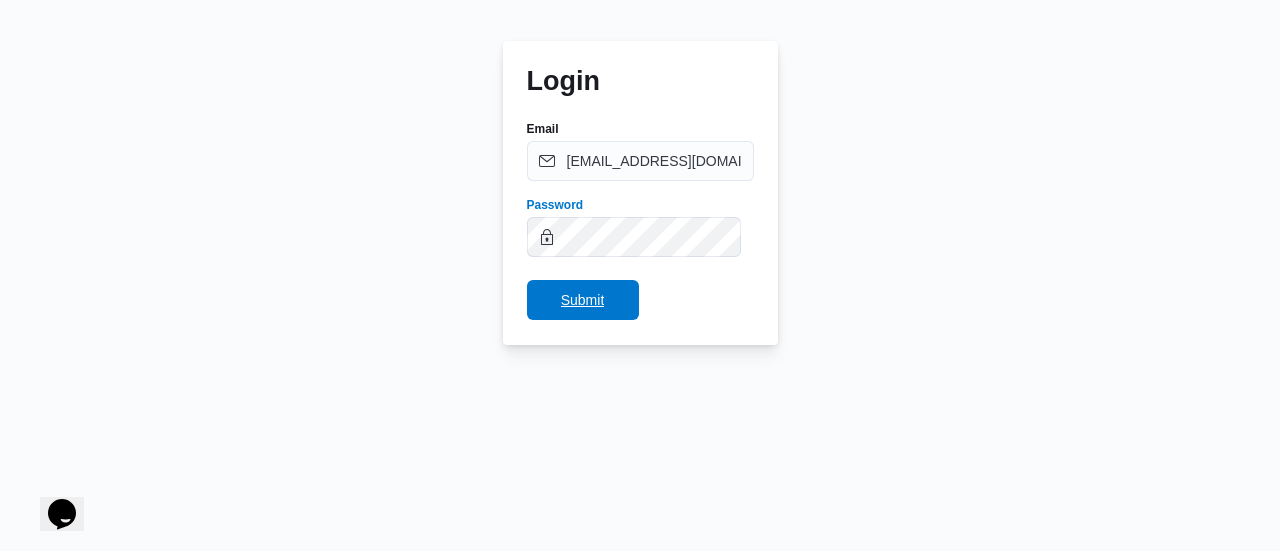 click on "Submit" at bounding box center [583, 300] 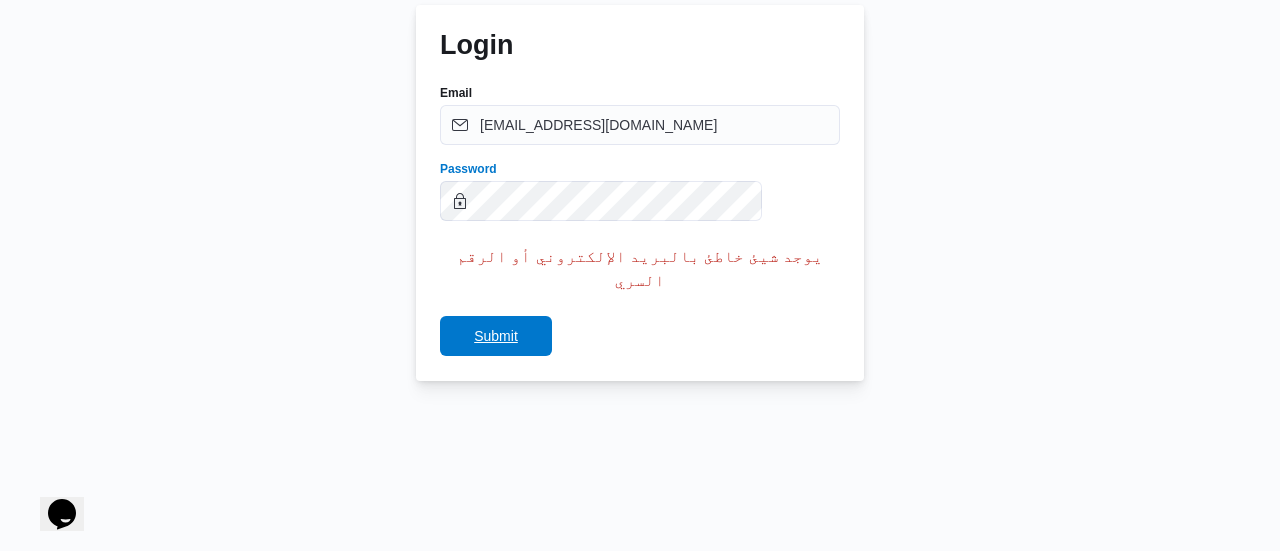 click on "Submit" at bounding box center (496, 336) 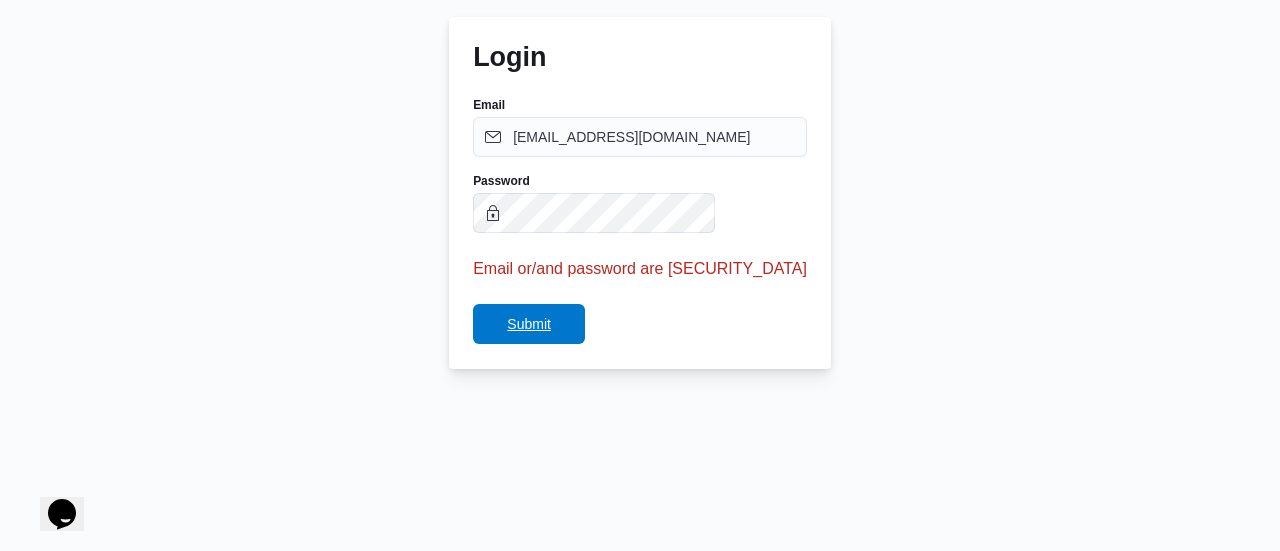 click on "Submit" at bounding box center [529, 324] 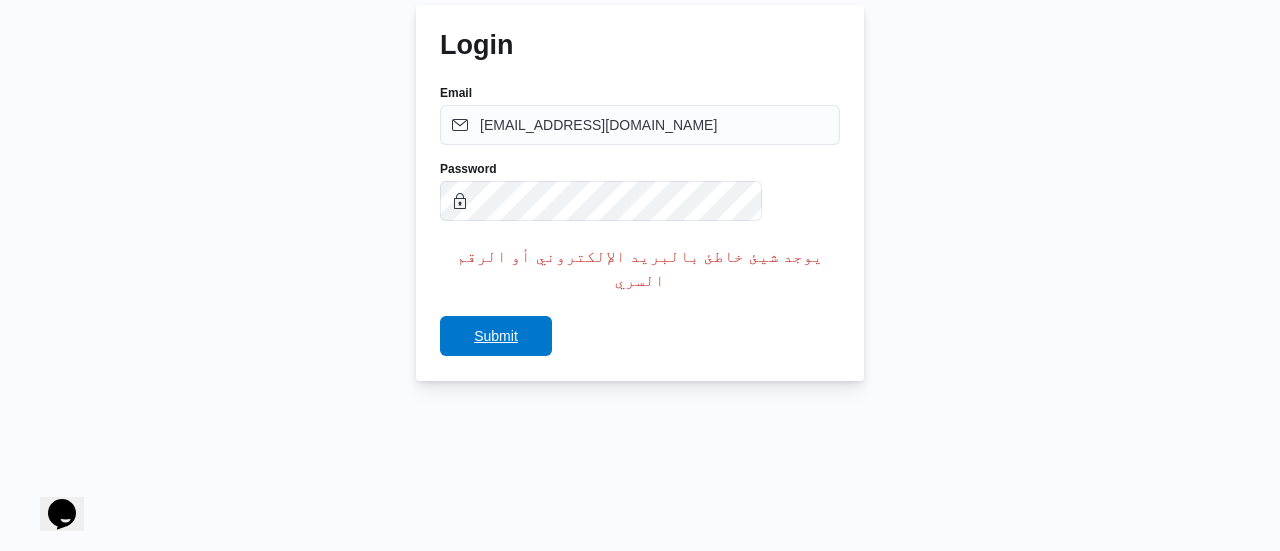 click on "Submit" at bounding box center (496, 336) 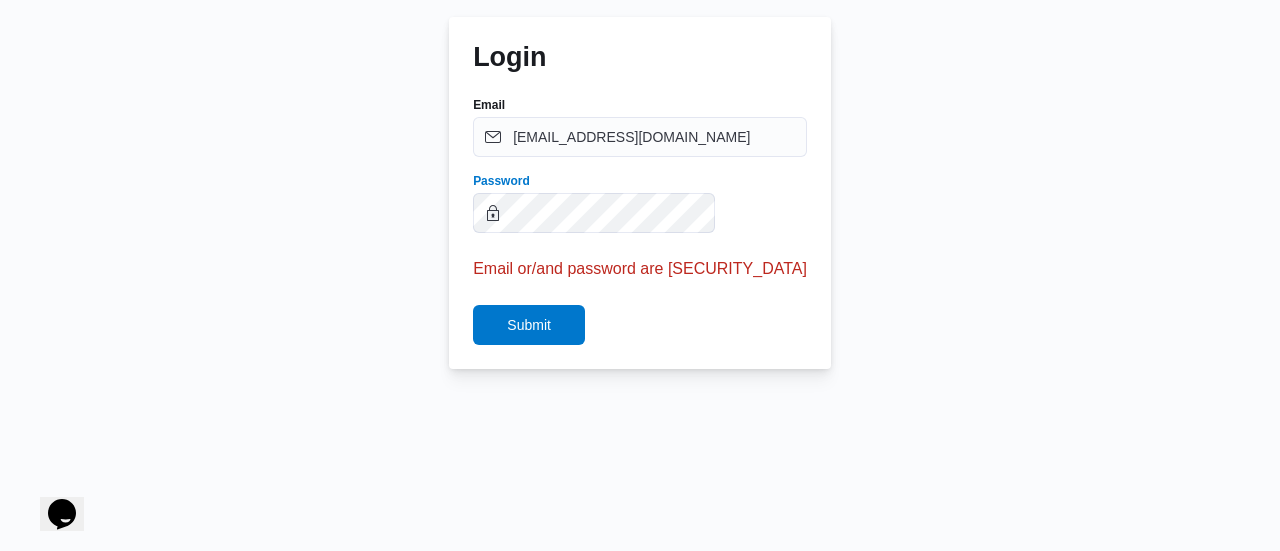 click on "Submit" at bounding box center (529, 325) 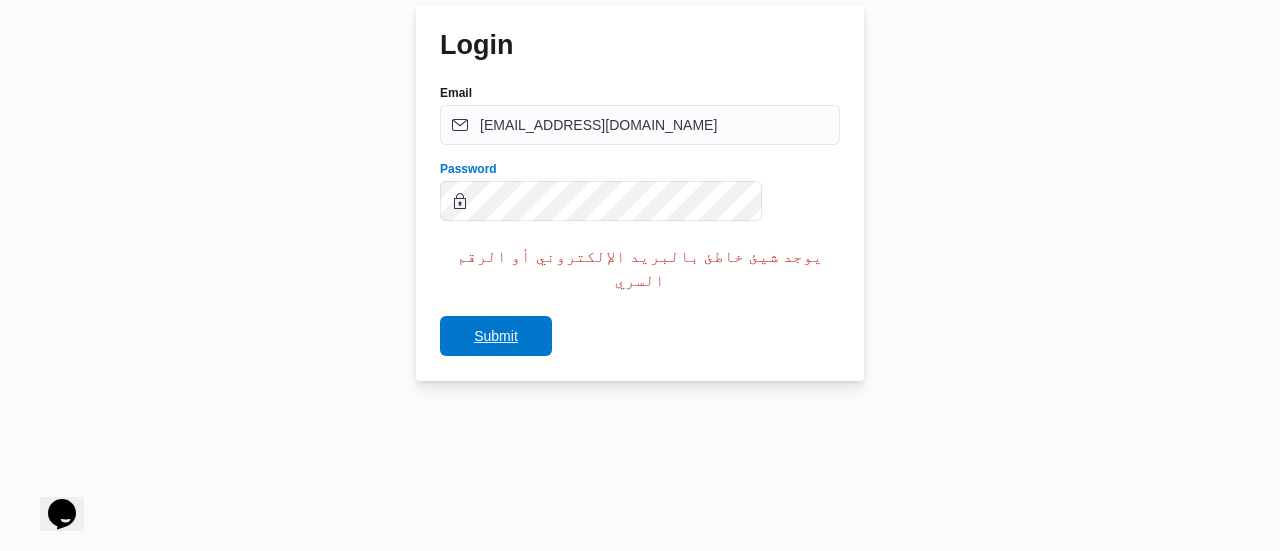 click on "Submit" at bounding box center [496, 336] 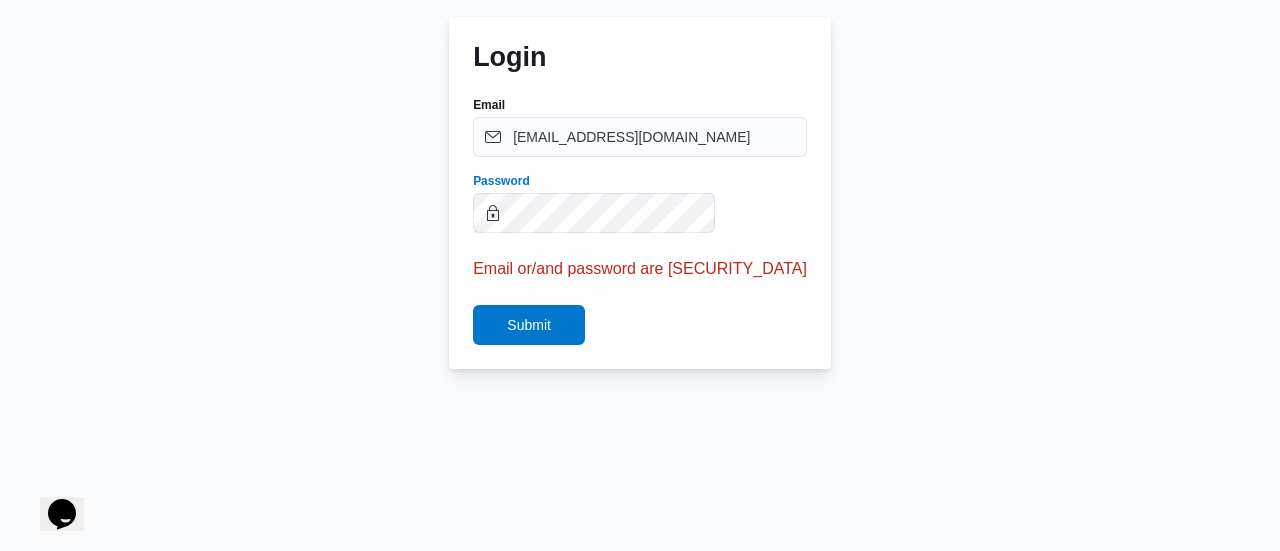 click on "Submit" at bounding box center (529, 325) 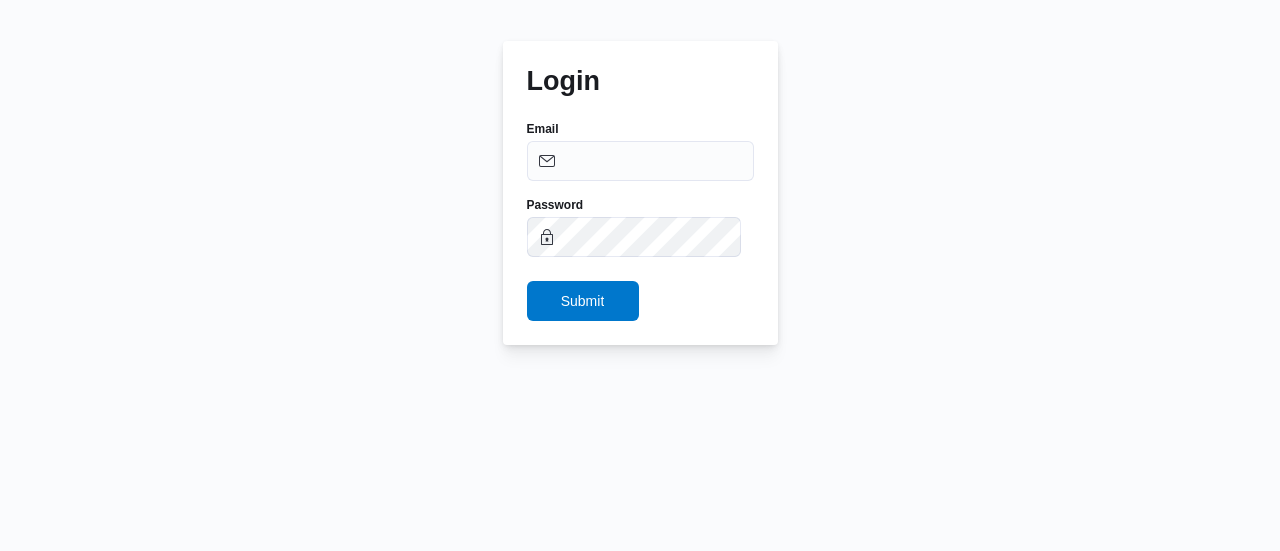 scroll, scrollTop: 0, scrollLeft: 0, axis: both 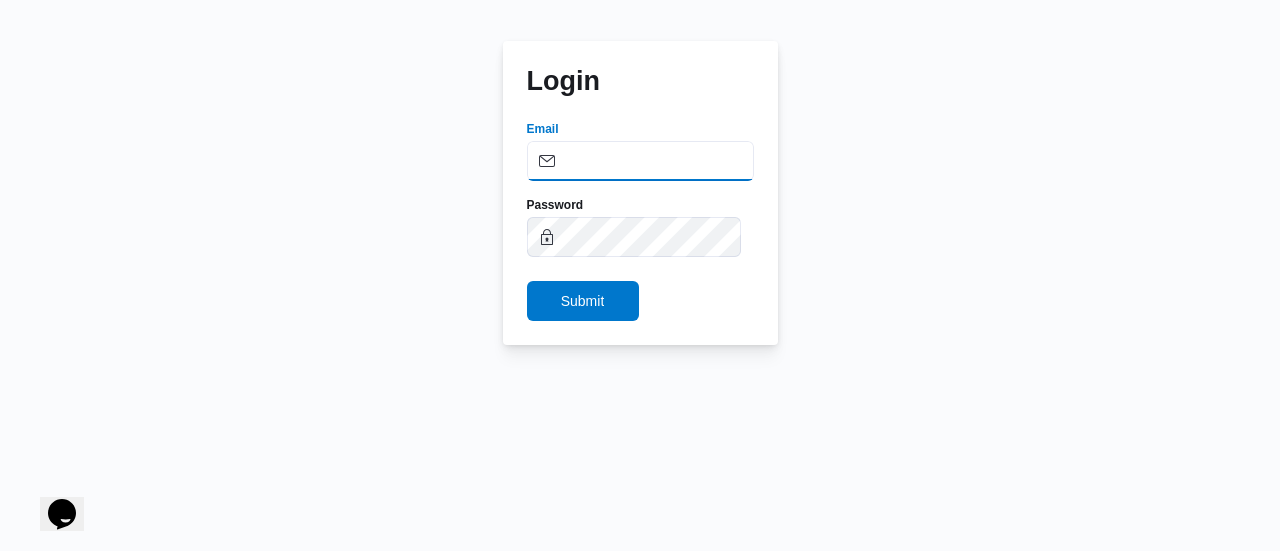 click on "Email" at bounding box center (640, 161) 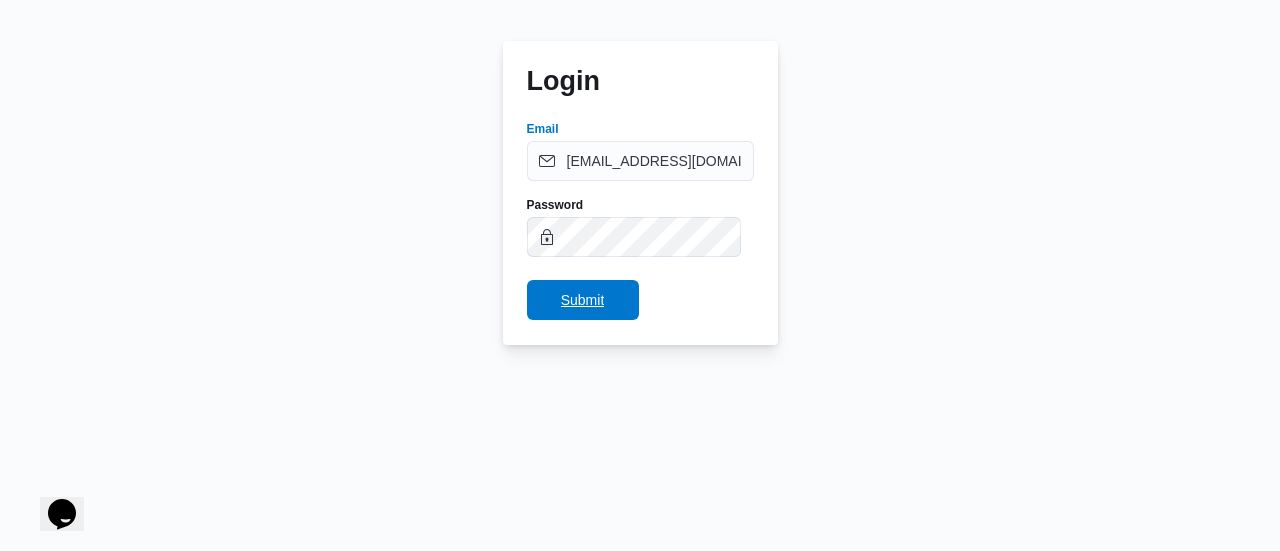 click on "Submit" at bounding box center (583, 300) 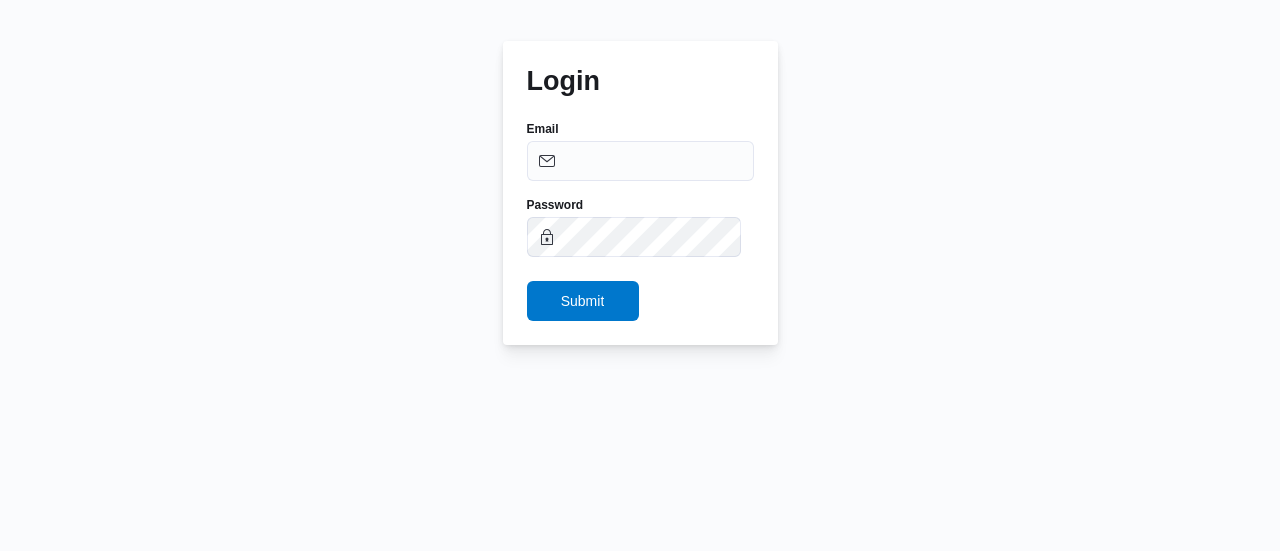 scroll, scrollTop: 0, scrollLeft: 0, axis: both 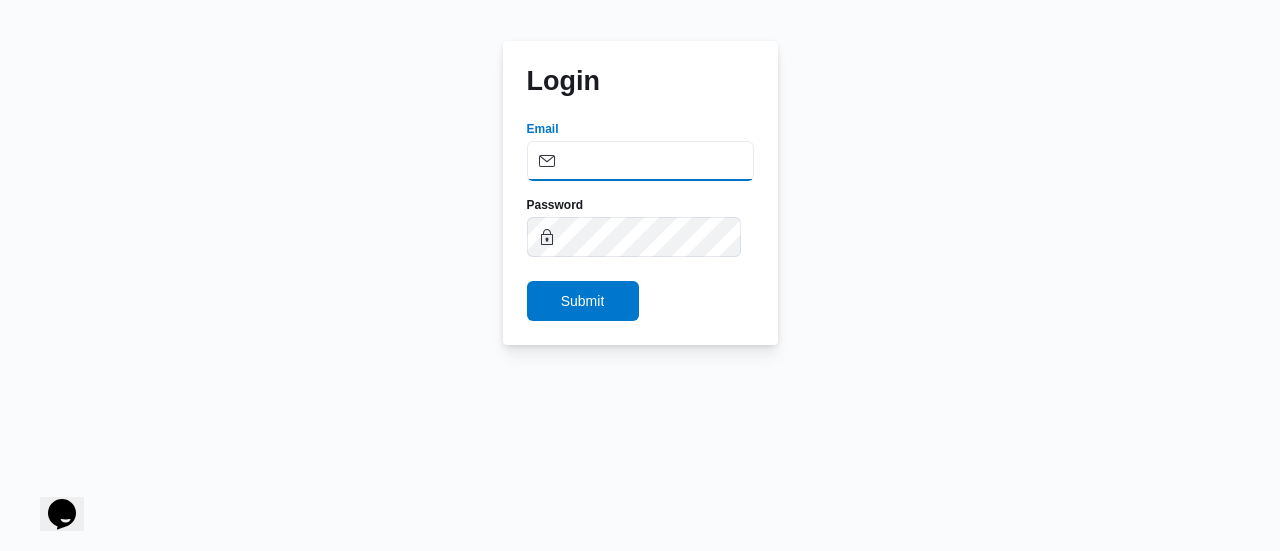 drag, startPoint x: 644, startPoint y: 172, endPoint x: 650, endPoint y: 181, distance: 10.816654 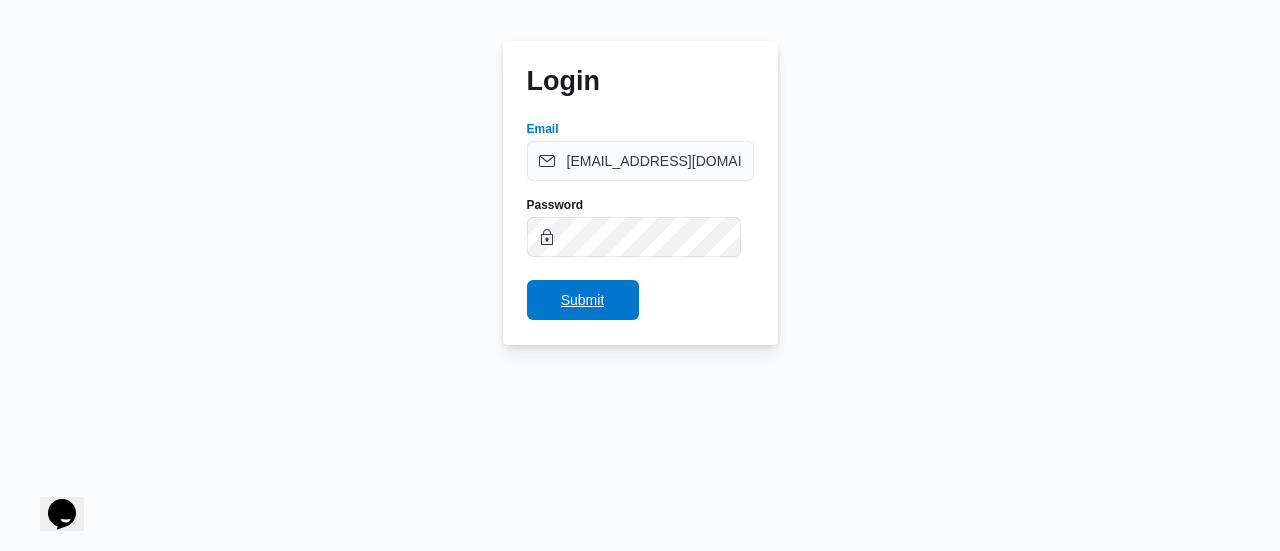 click on "Submit" at bounding box center (583, 300) 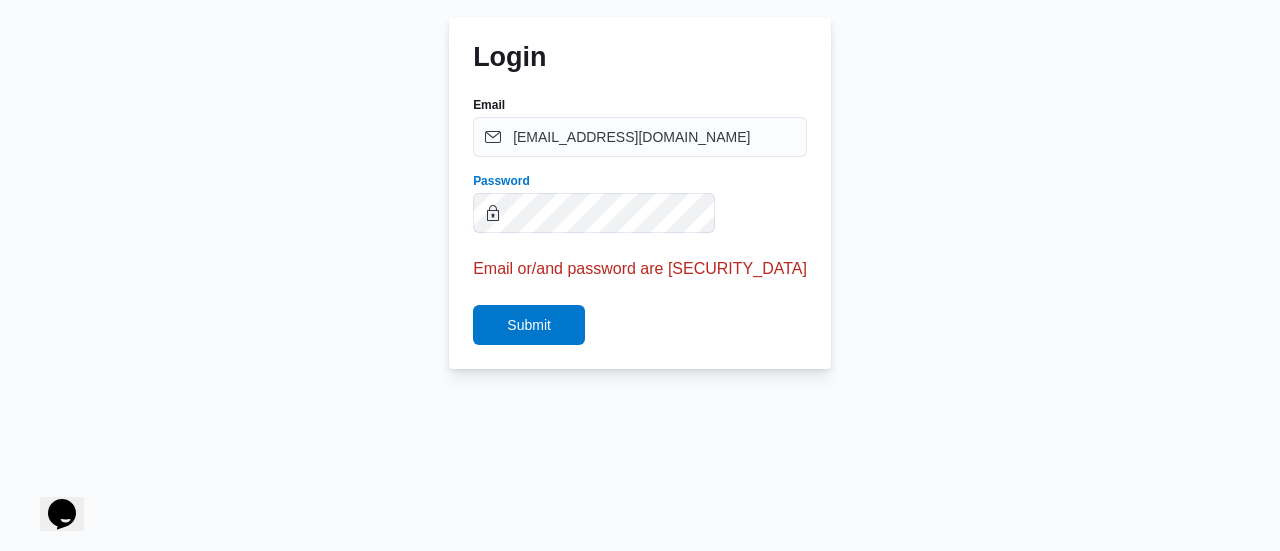 click on "Submit" at bounding box center [529, 325] 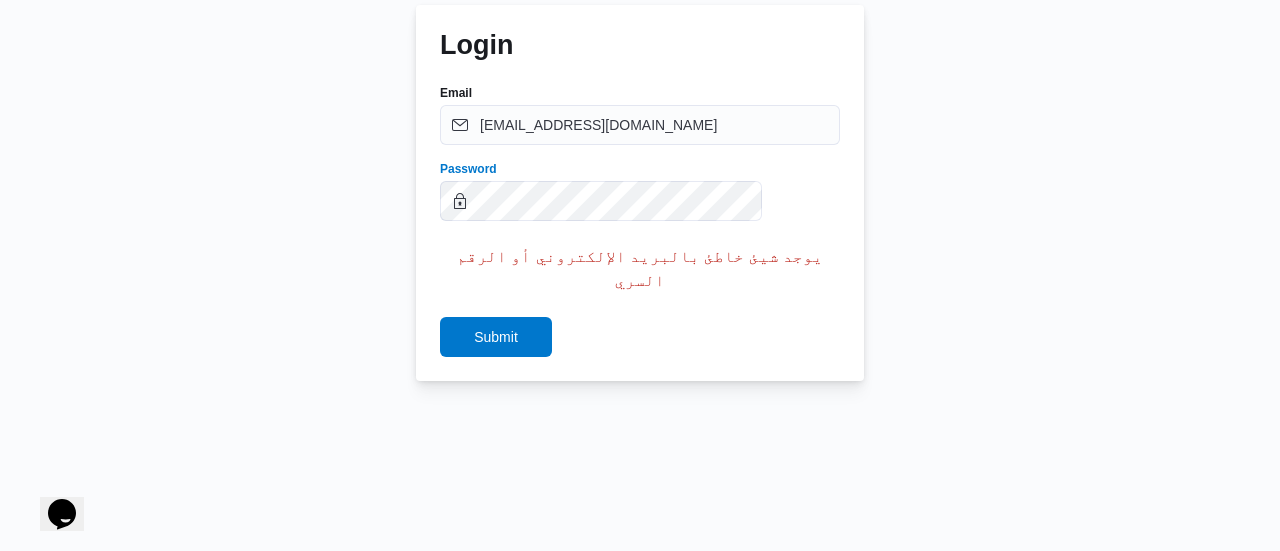 click on "Submit" at bounding box center (496, 337) 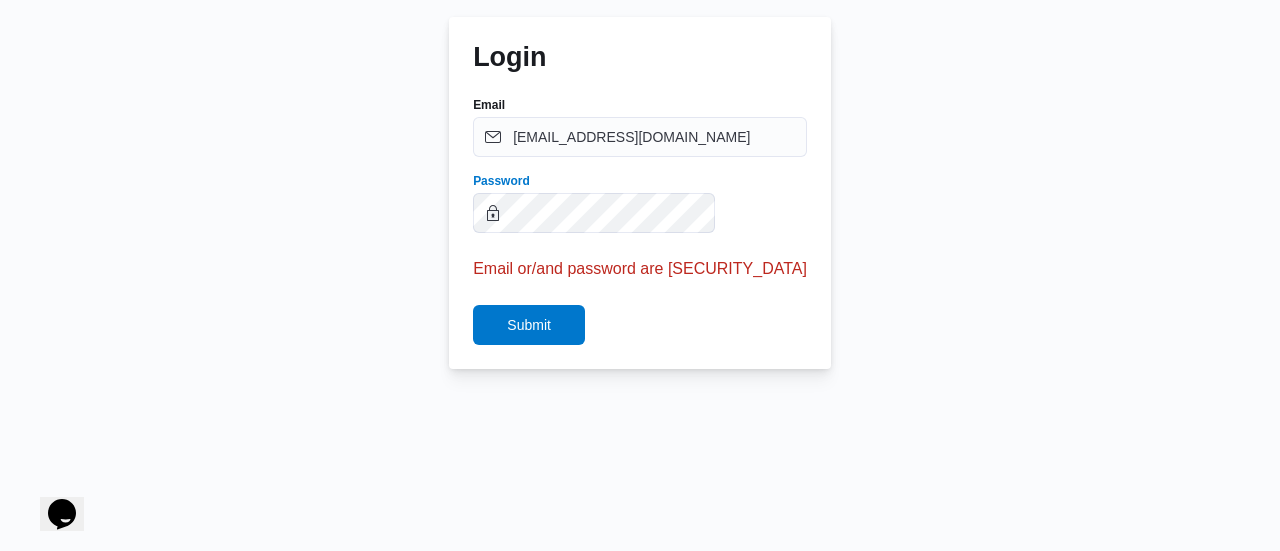 click on "Submit" at bounding box center (529, 325) 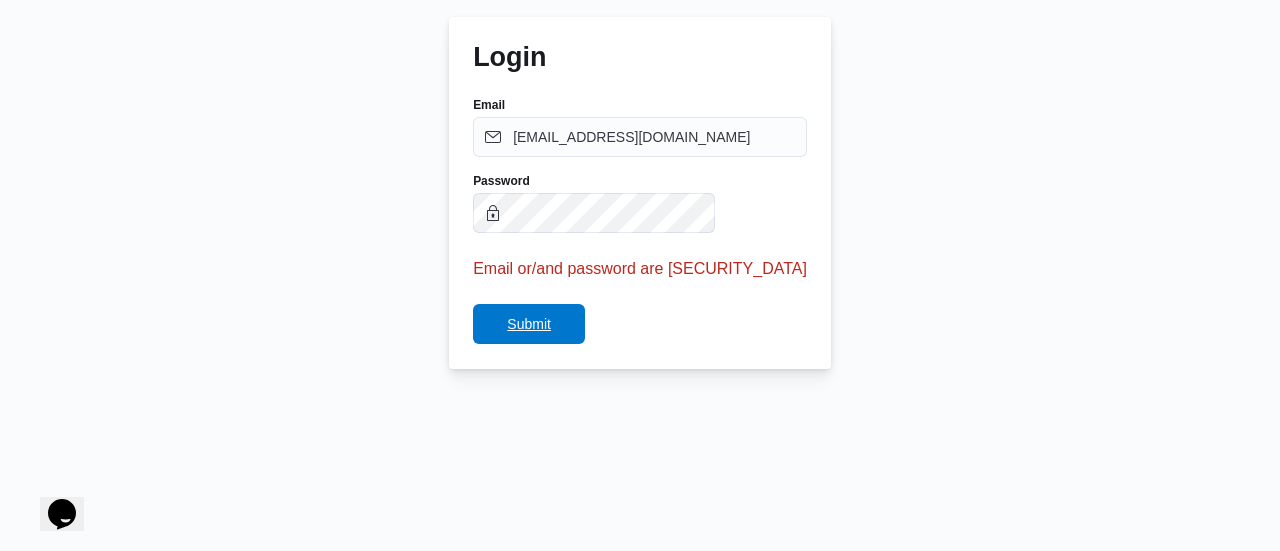 click on "Submit" at bounding box center (529, 324) 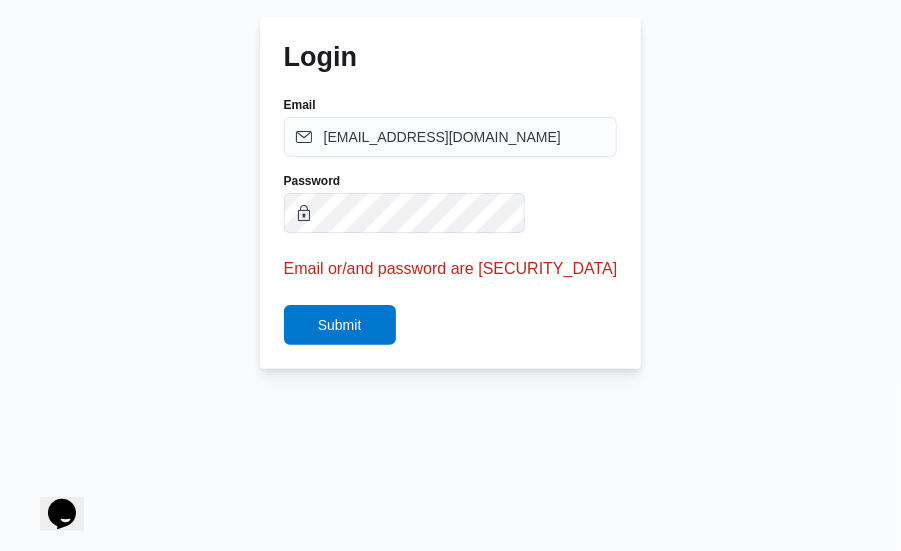drag, startPoint x: 588, startPoint y: 319, endPoint x: 658, endPoint y: 354, distance: 78.26238 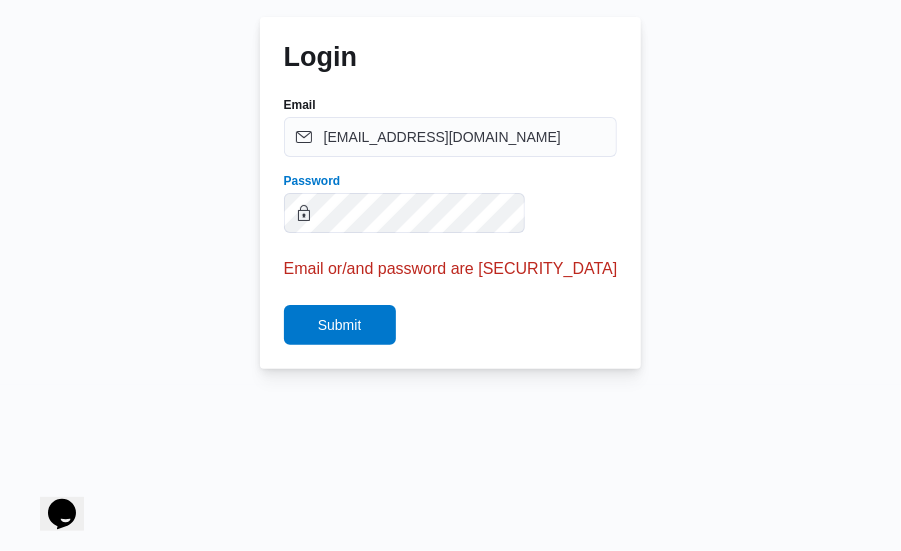 click on "Submit" at bounding box center [340, 325] 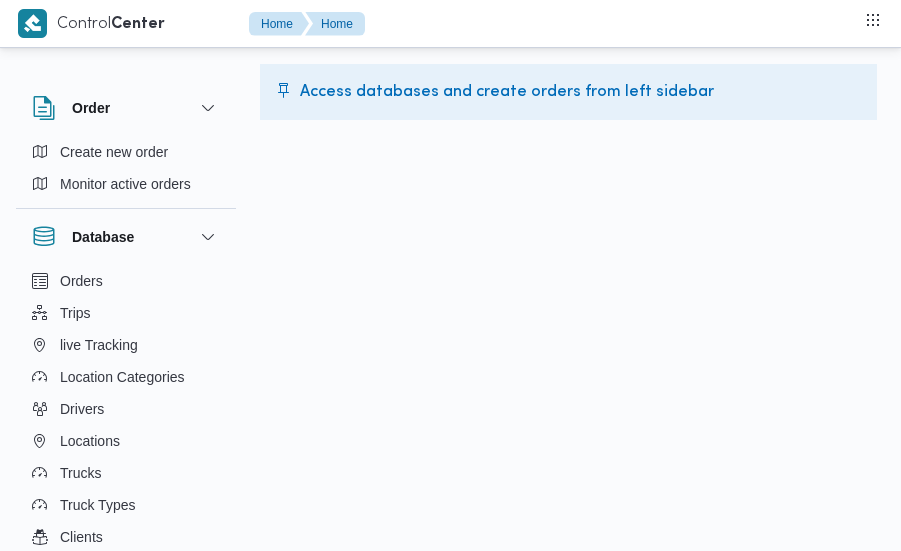 scroll, scrollTop: 0, scrollLeft: 0, axis: both 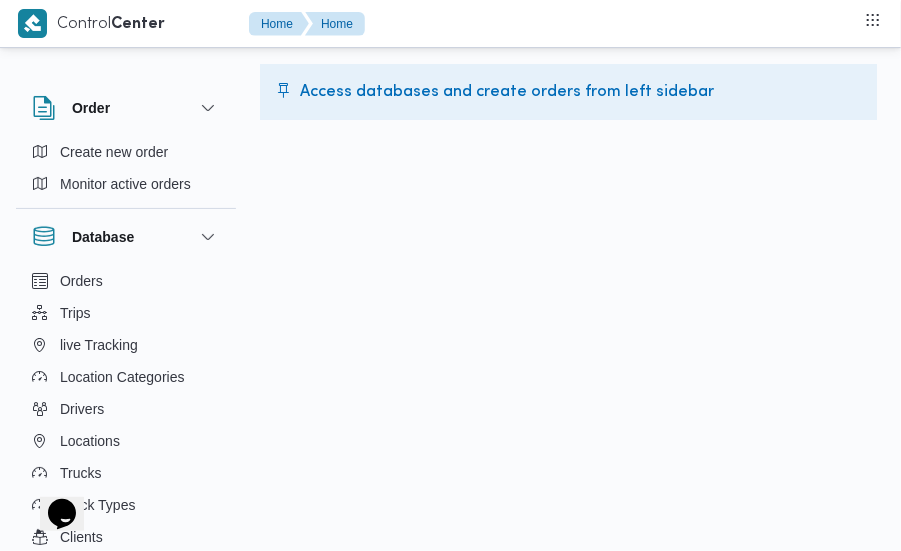 click on "Control  Center Home Home Order Create new order Monitor active orders Database Orders Trips live Tracking Location Categories Drivers Locations Trucks Truck Types Clients Branches Client Contracts Suppliers Supplier Contracts Devices Users Projects SP Projects Admins organization assignees Tags Access databases and create orders from left sidebar" at bounding box center (450, 275) 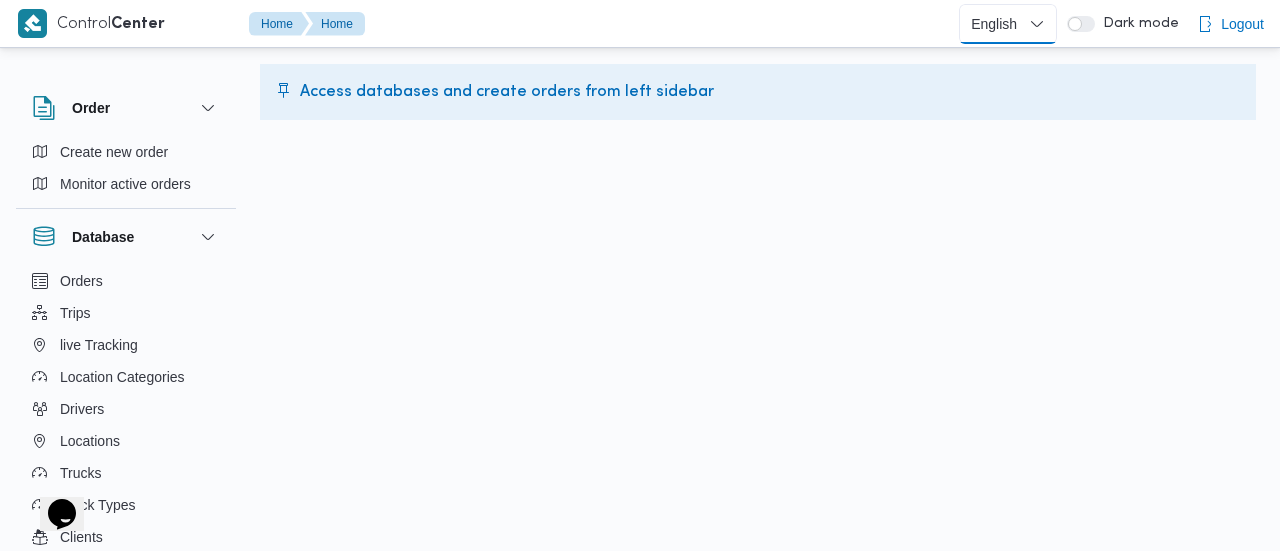 click on "English عربي" at bounding box center [1008, 24] 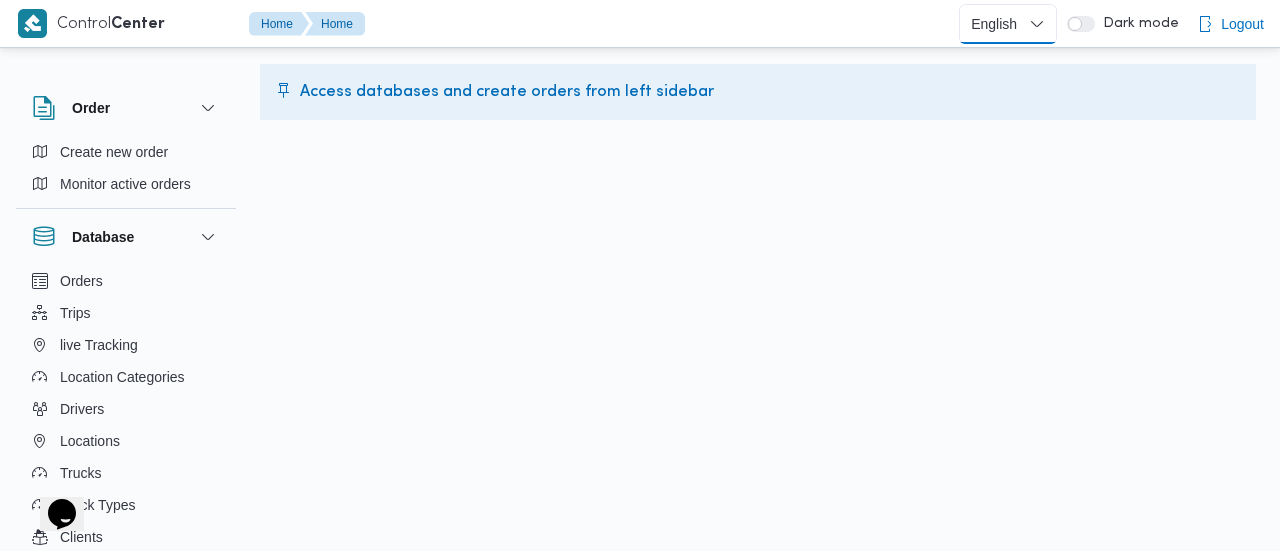 select on "ar" 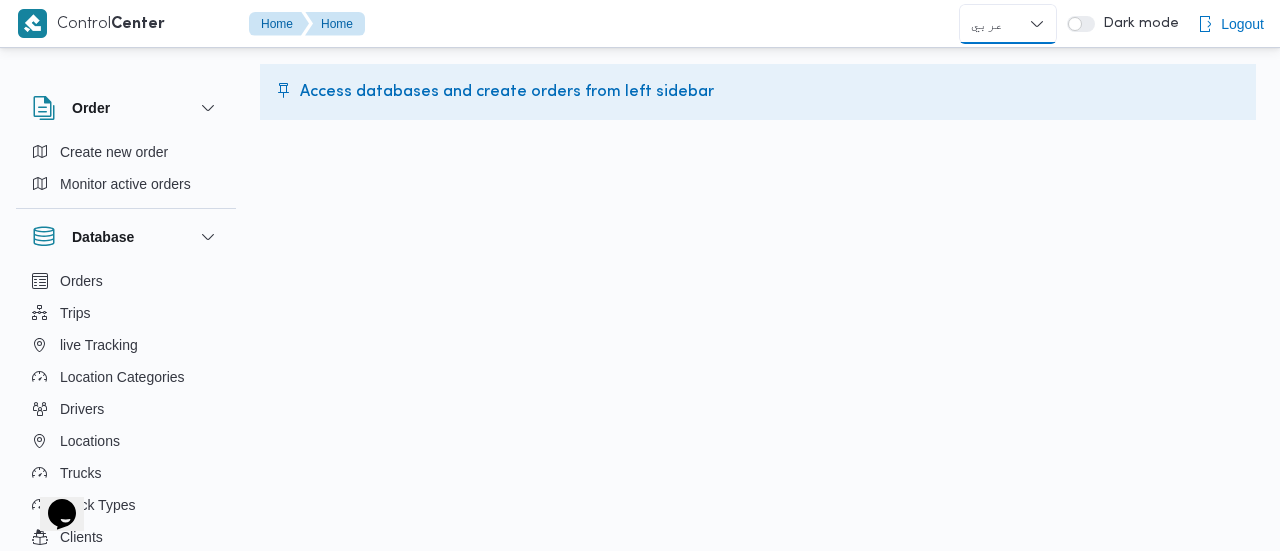 click on "English عربي" at bounding box center (1008, 24) 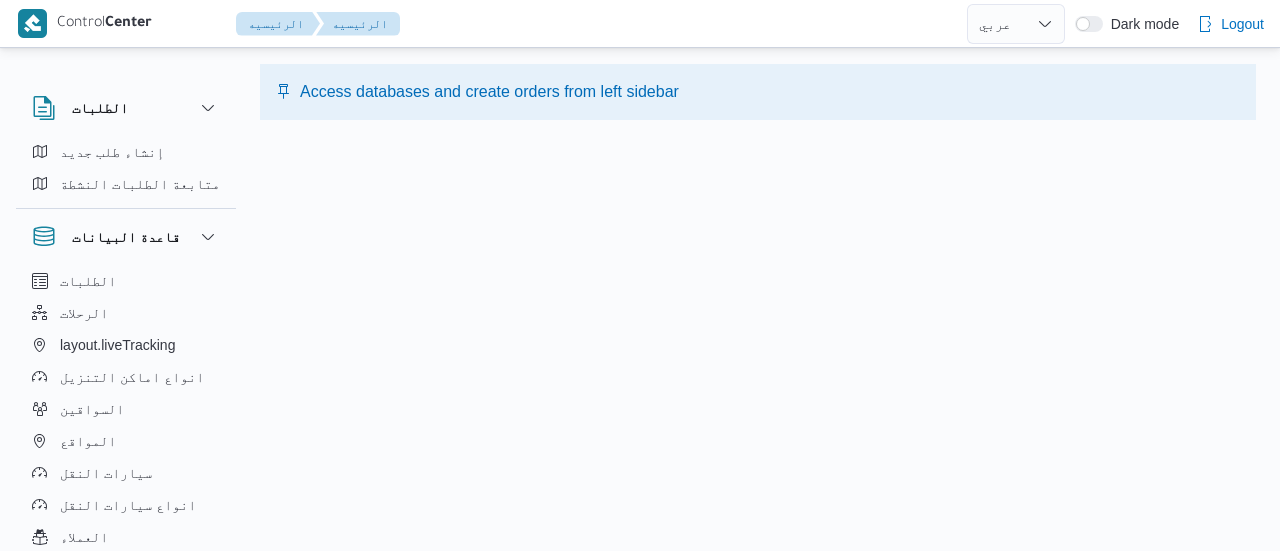 select on "ar" 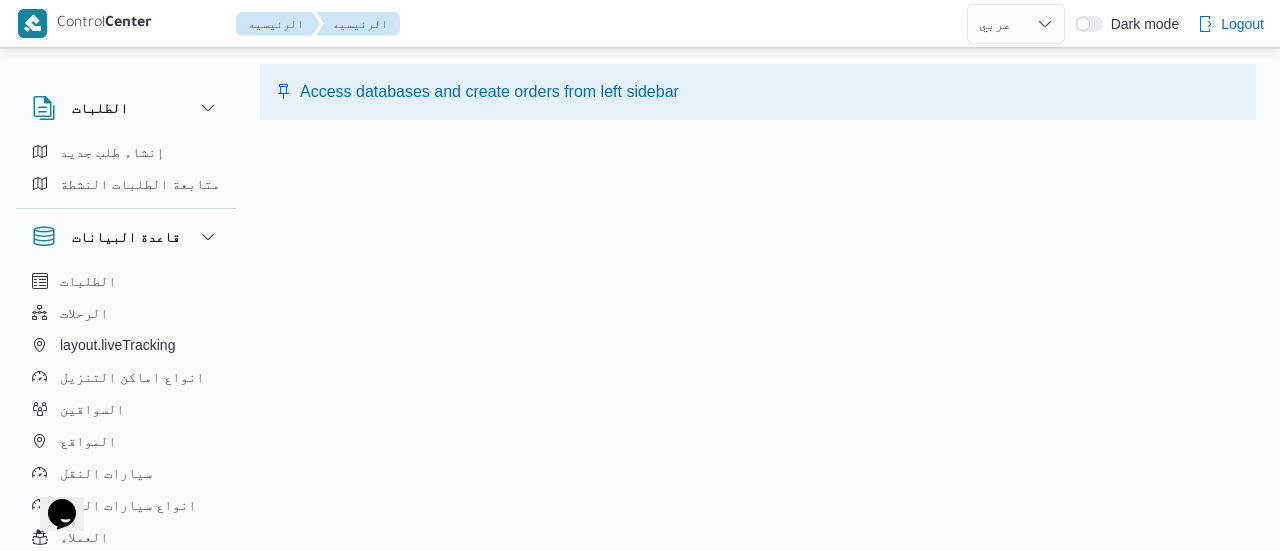 scroll, scrollTop: 0, scrollLeft: 0, axis: both 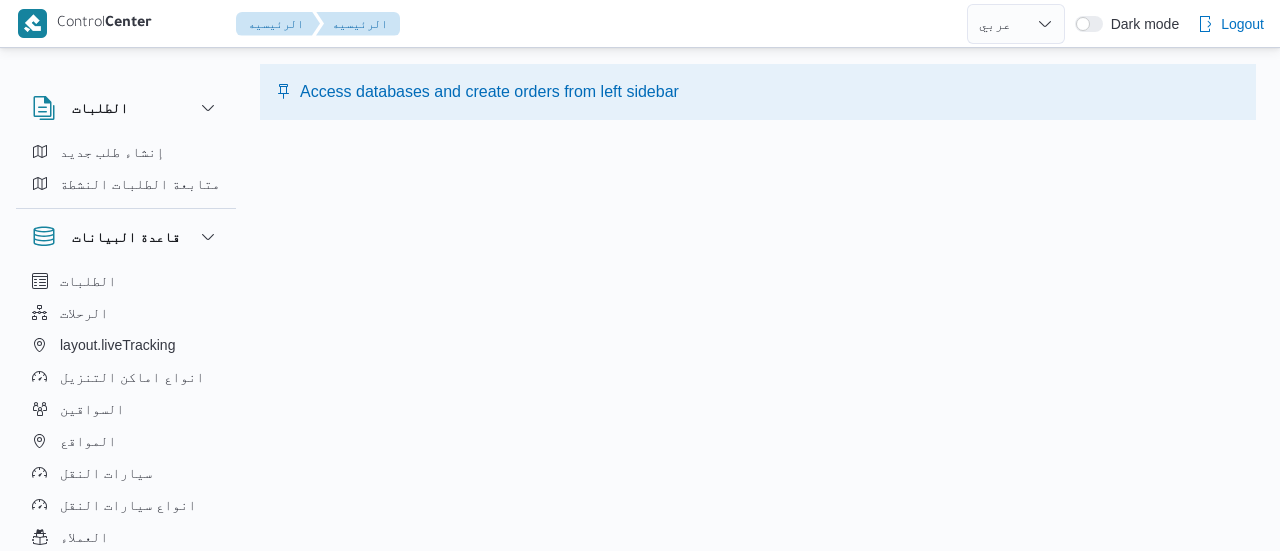 select on "ar" 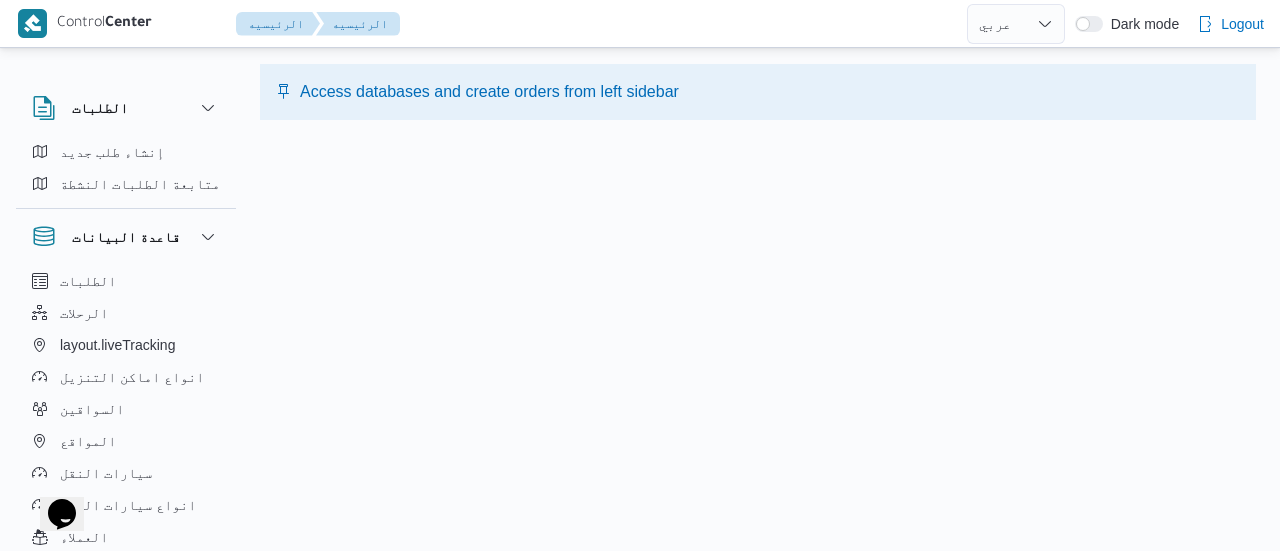 scroll, scrollTop: 0, scrollLeft: 0, axis: both 